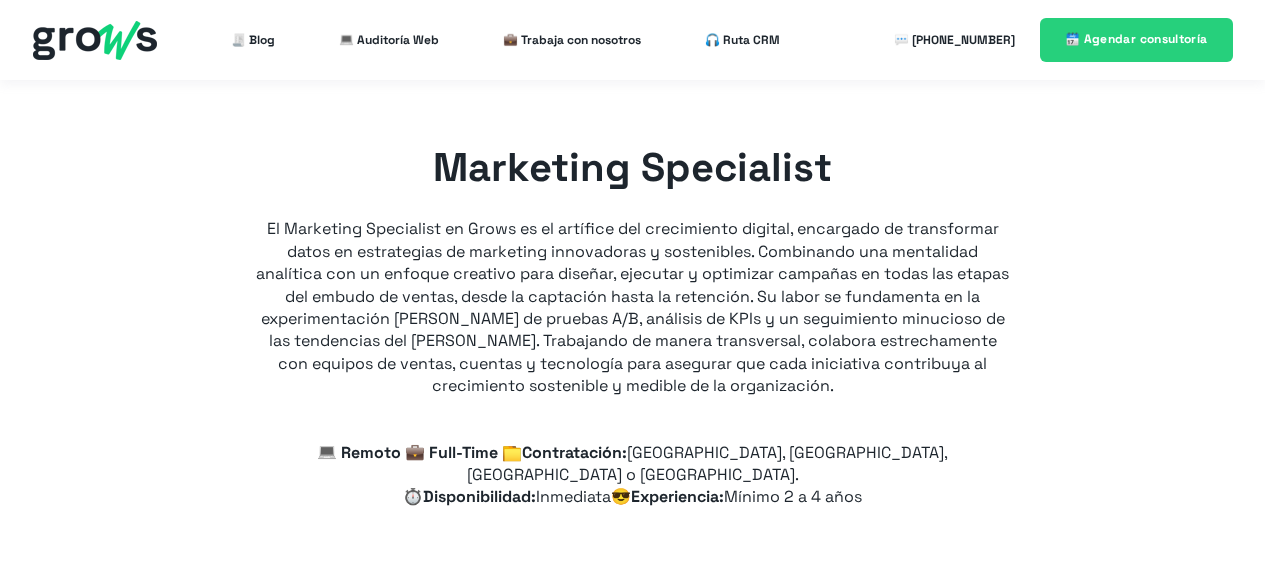 scroll, scrollTop: 0, scrollLeft: 0, axis: both 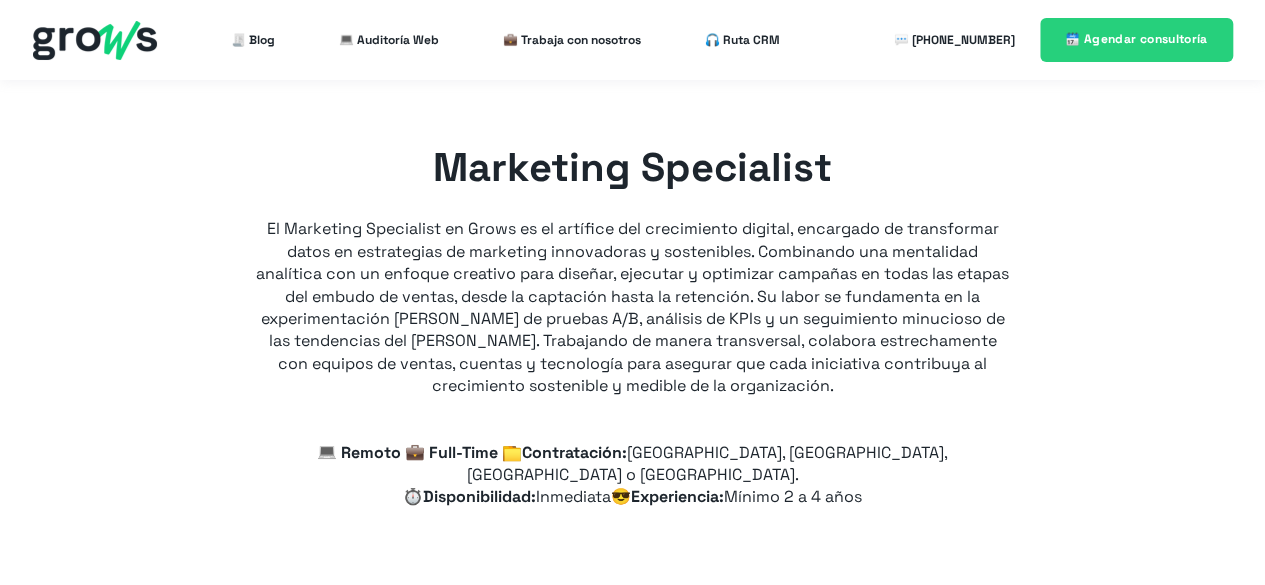 type on "+51" 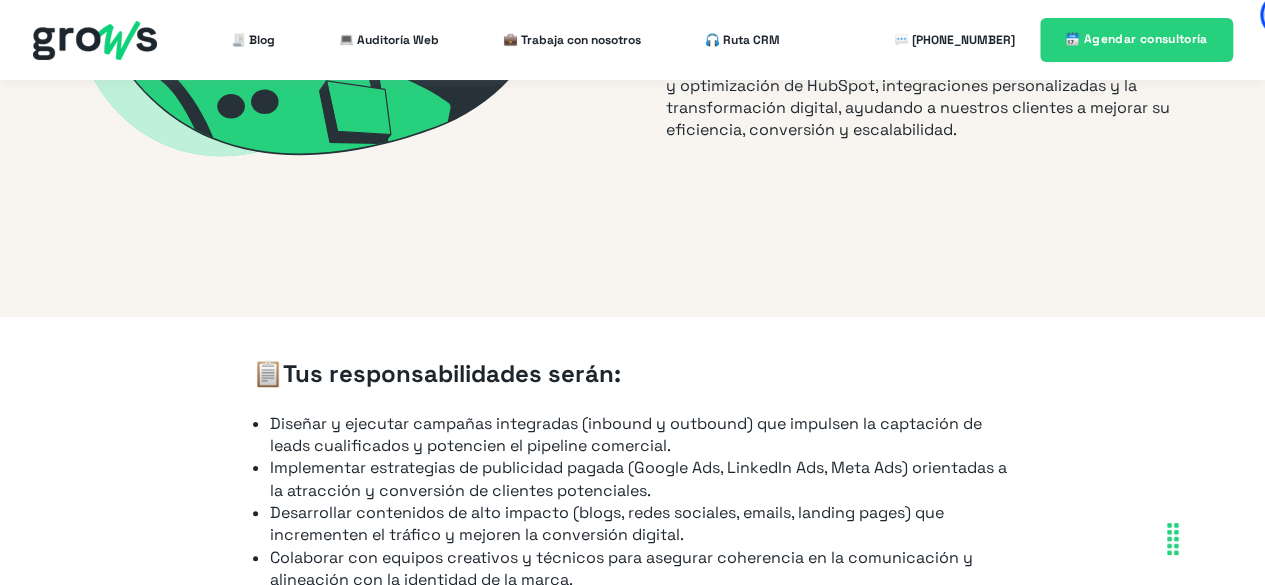 scroll, scrollTop: 1200, scrollLeft: 0, axis: vertical 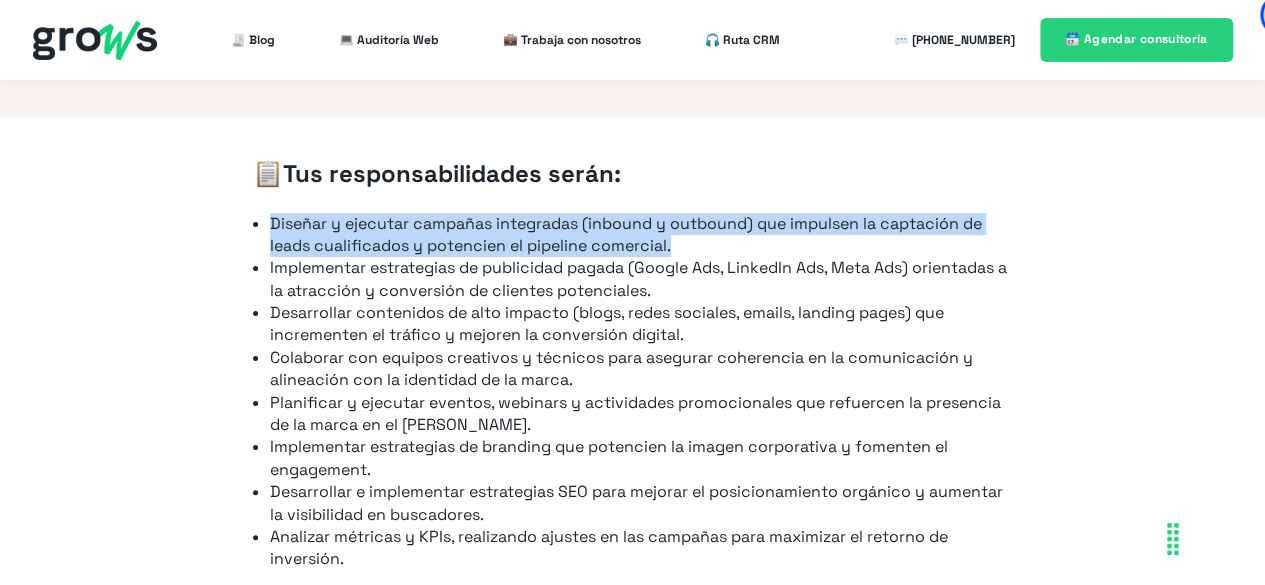 drag, startPoint x: 270, startPoint y: 196, endPoint x: 772, endPoint y: 221, distance: 502.62213 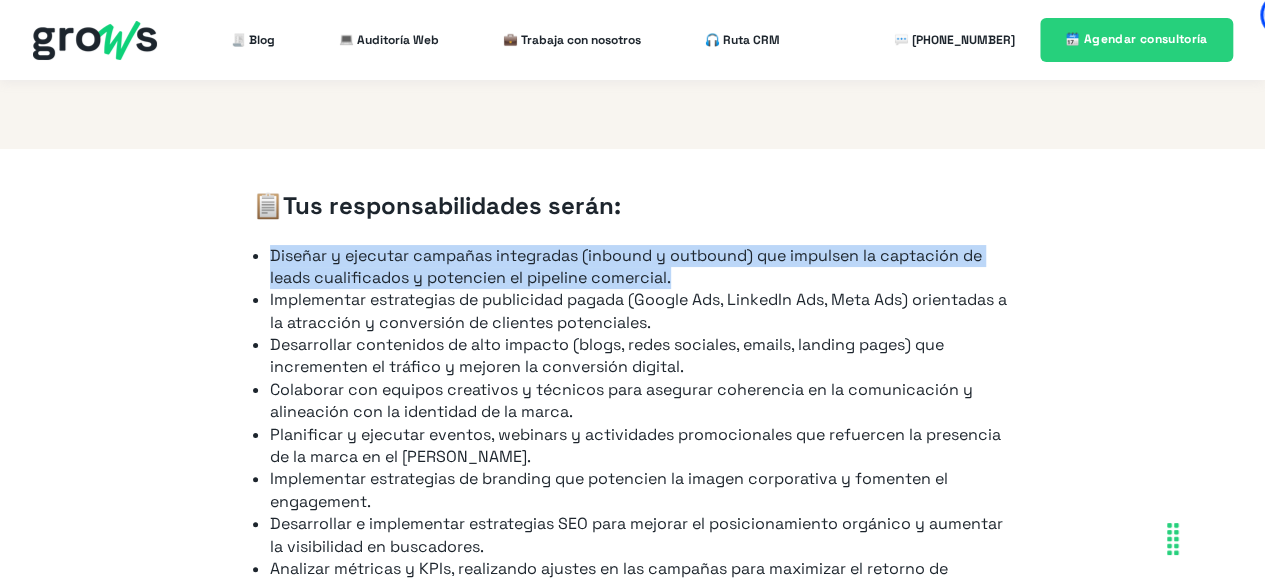 scroll, scrollTop: 1200, scrollLeft: 0, axis: vertical 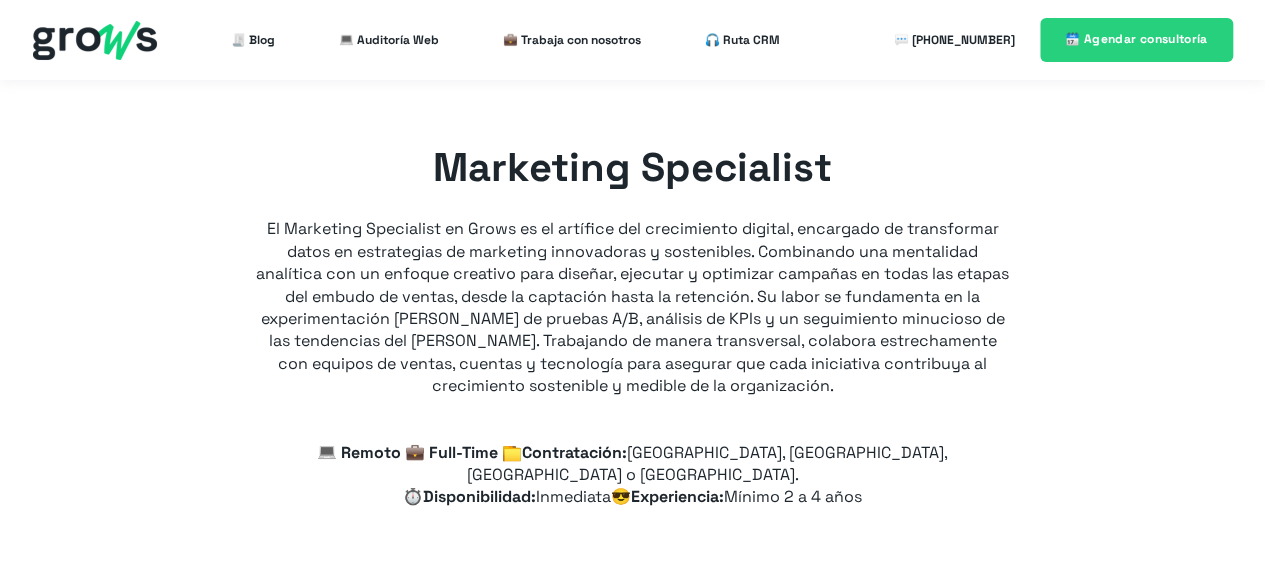 type on "+51" 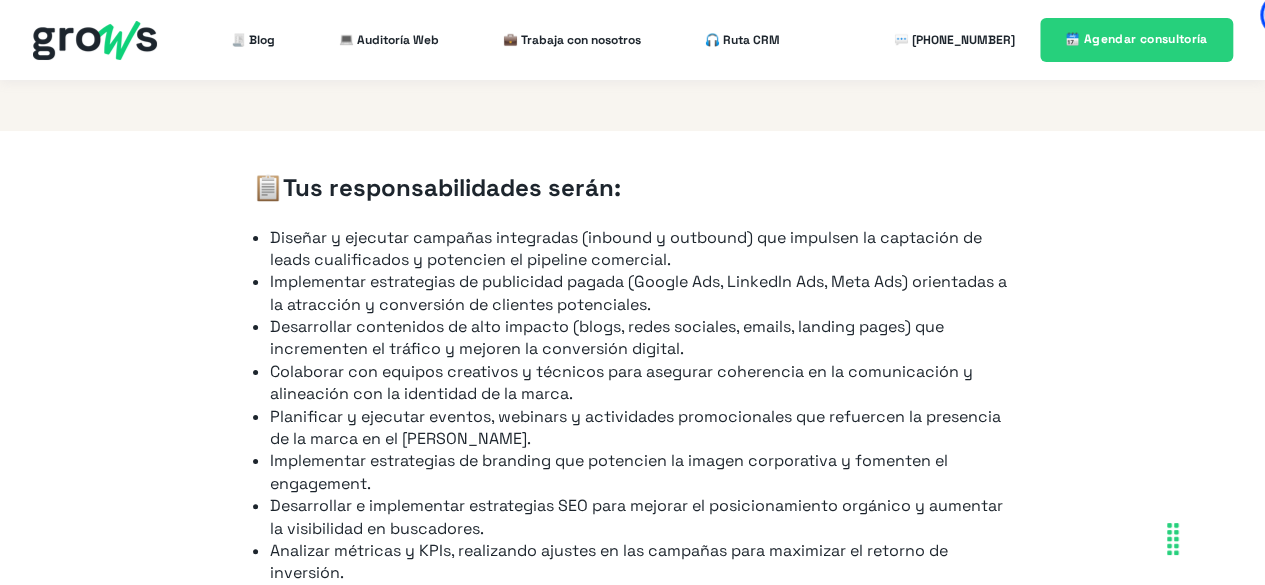 scroll, scrollTop: 1200, scrollLeft: 0, axis: vertical 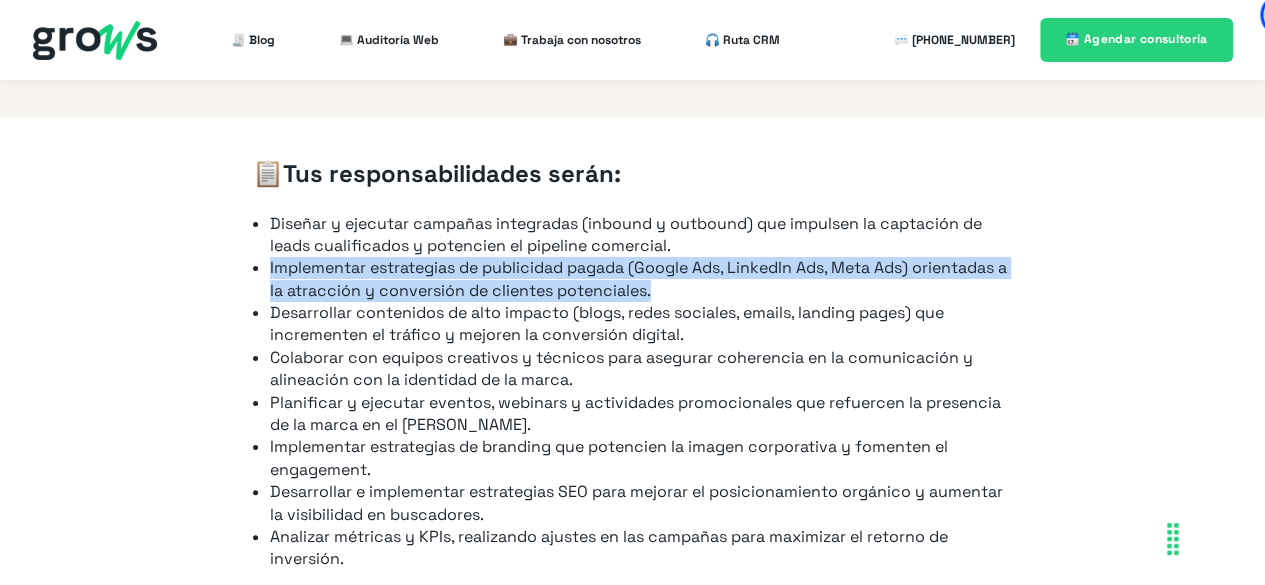 drag, startPoint x: 271, startPoint y: 245, endPoint x: 676, endPoint y: 273, distance: 405.96674 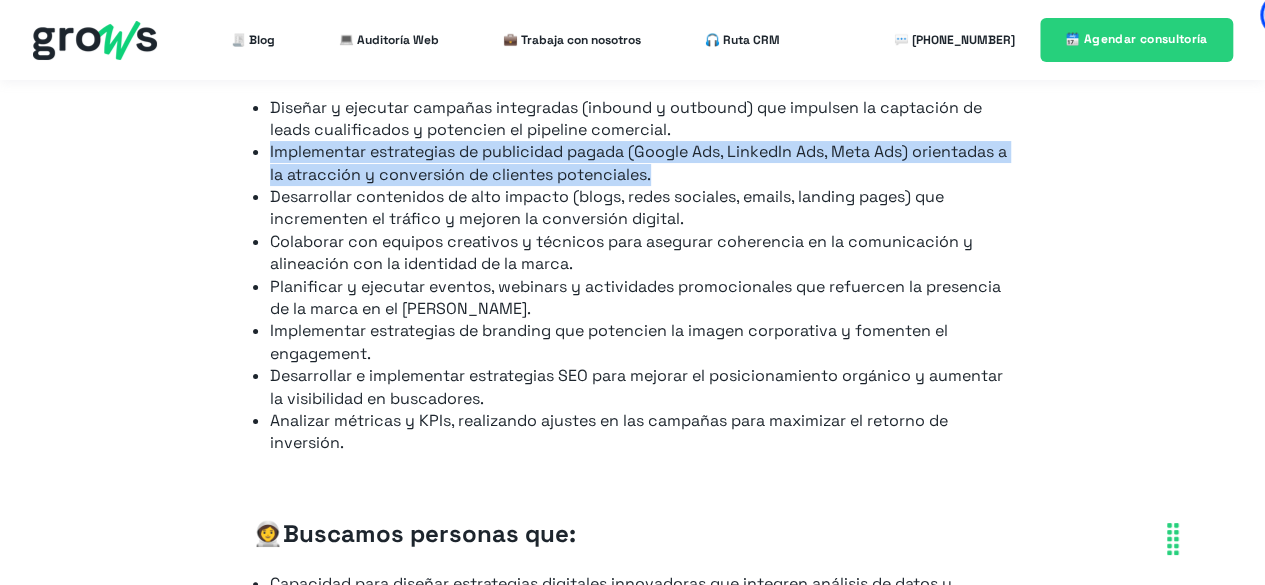scroll, scrollTop: 1300, scrollLeft: 0, axis: vertical 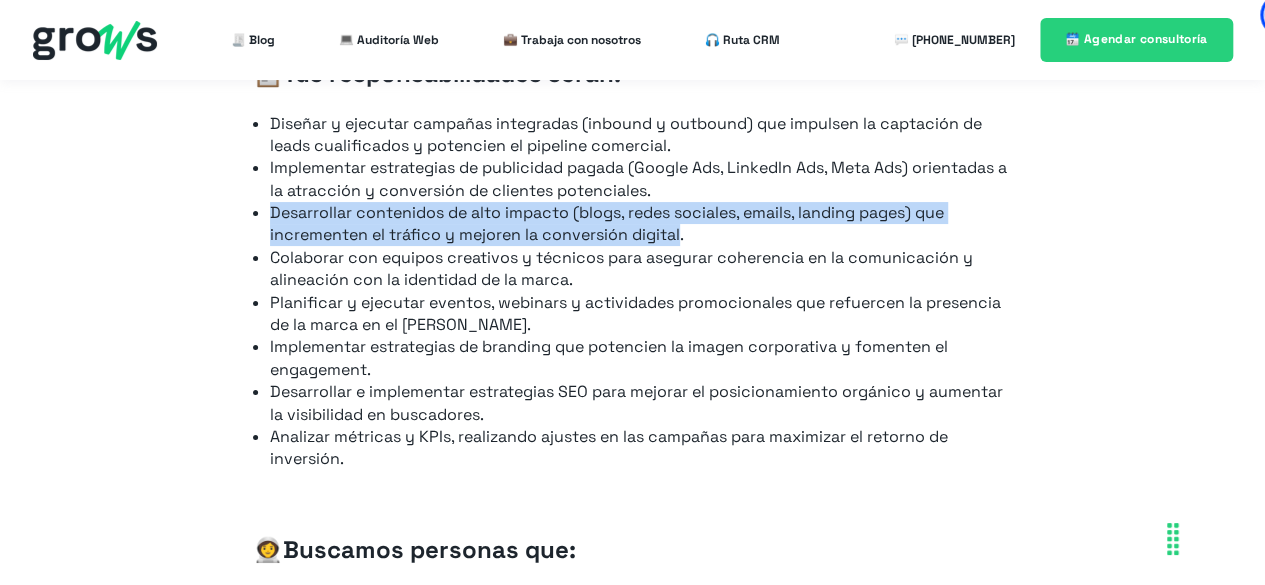 drag, startPoint x: 681, startPoint y: 214, endPoint x: 239, endPoint y: 193, distance: 442.4986 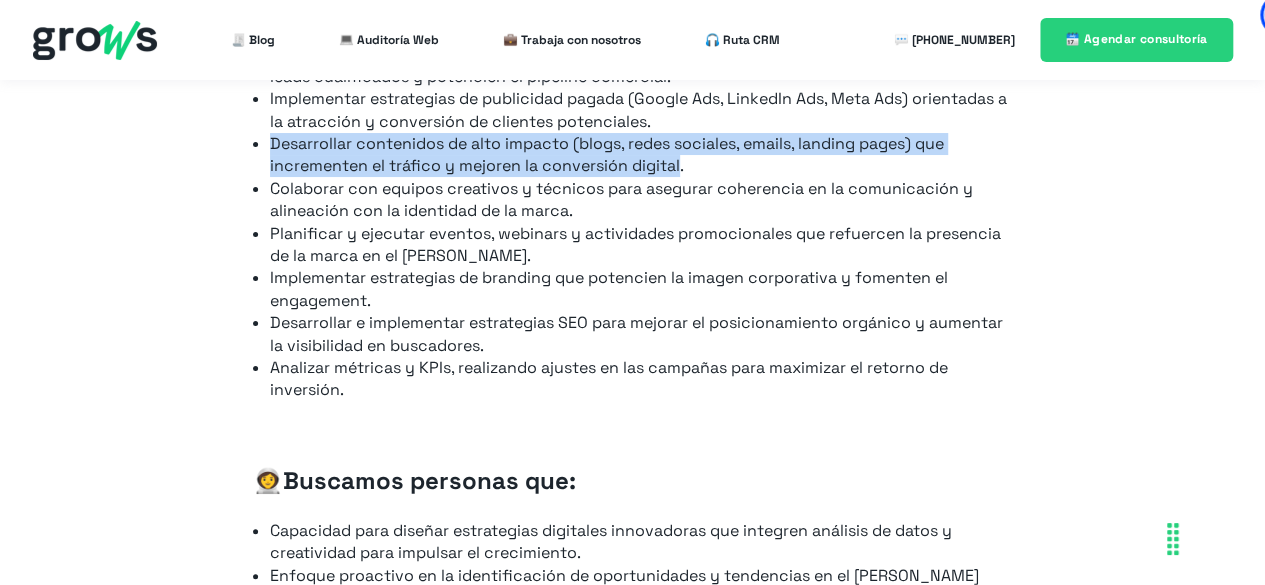 scroll, scrollTop: 1400, scrollLeft: 0, axis: vertical 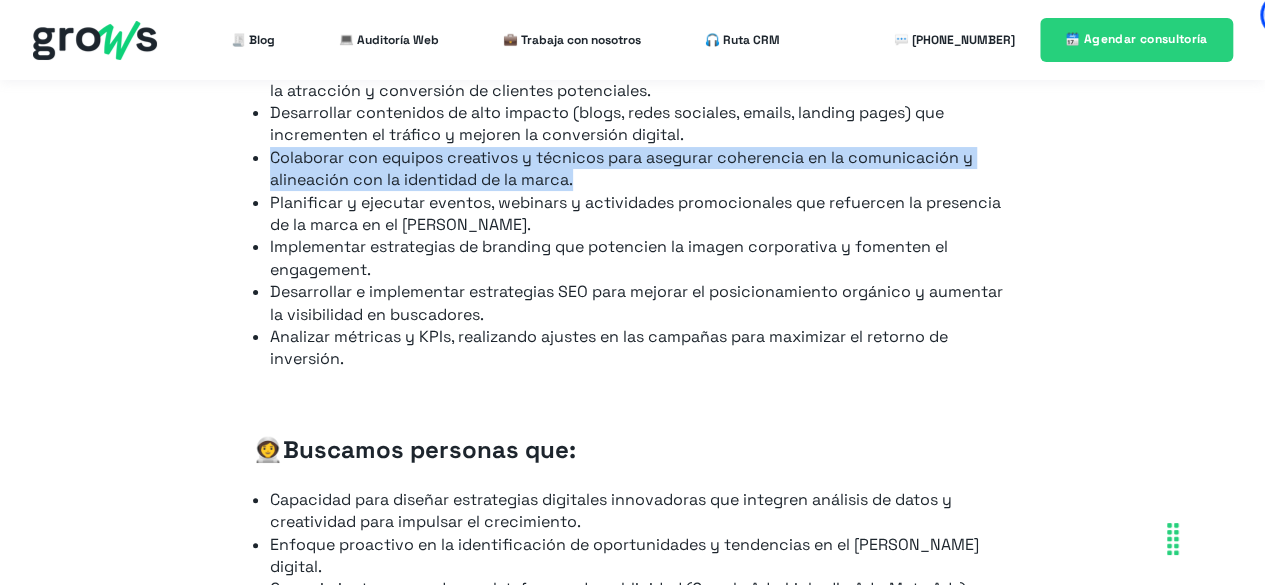 drag, startPoint x: 573, startPoint y: 153, endPoint x: 274, endPoint y: 136, distance: 299.48288 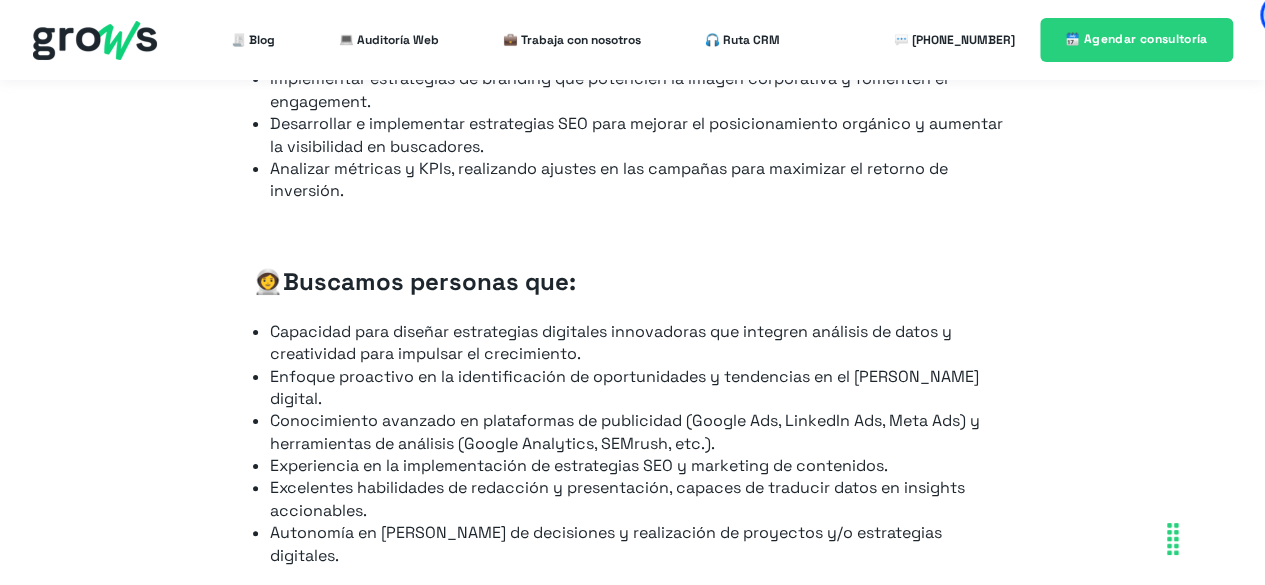 scroll, scrollTop: 1600, scrollLeft: 0, axis: vertical 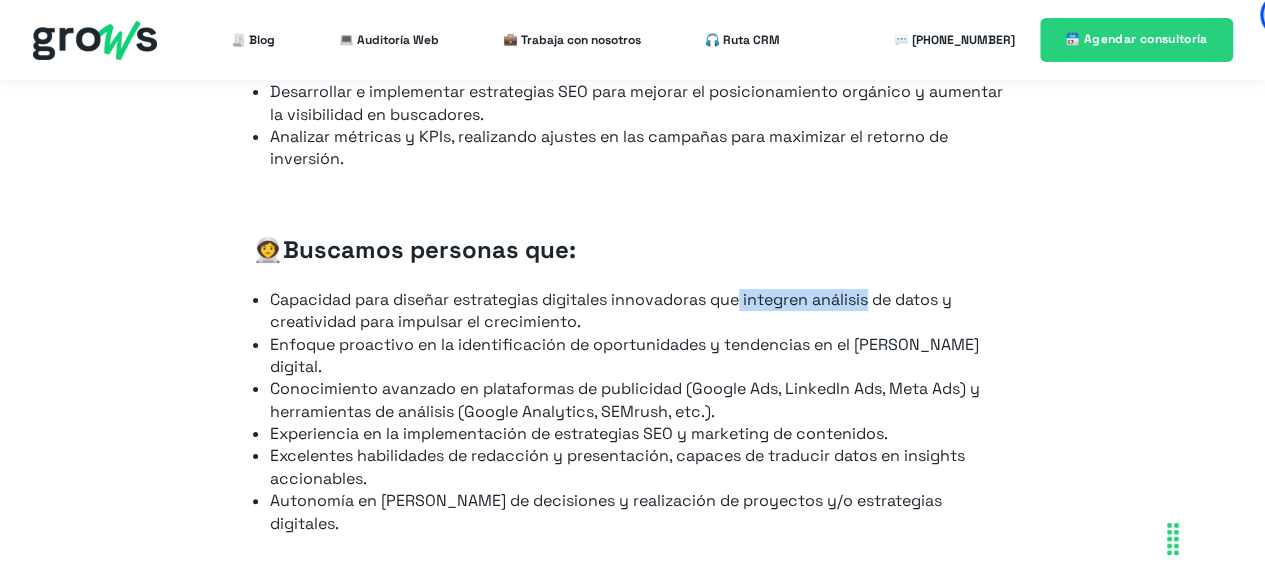 drag, startPoint x: 744, startPoint y: 275, endPoint x: 875, endPoint y: 278, distance: 131.03435 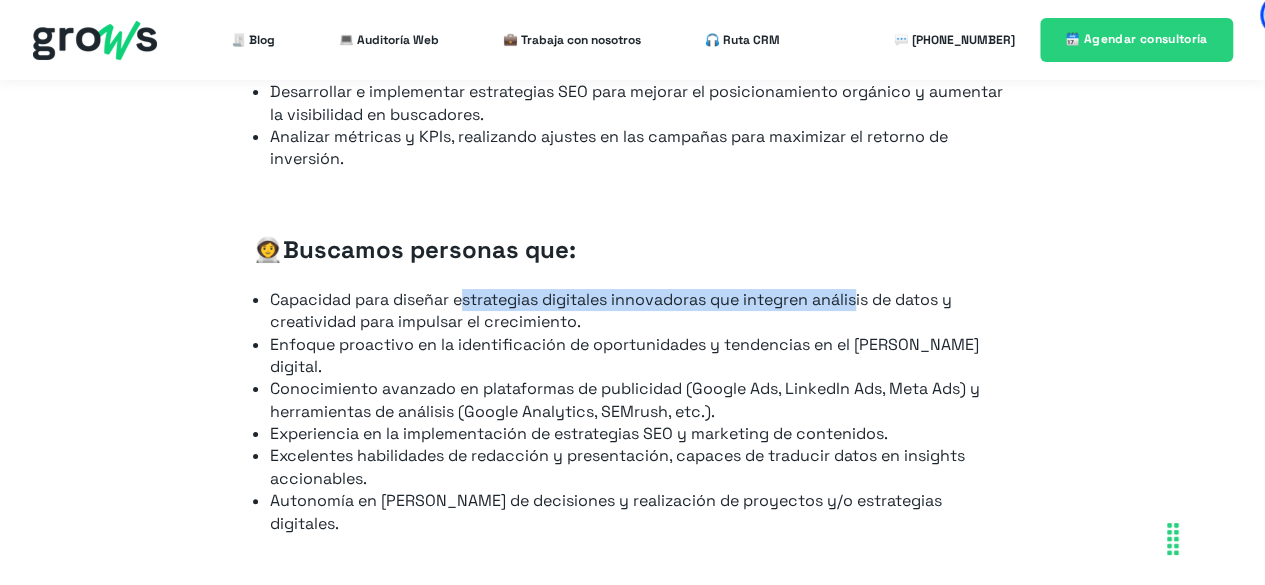 drag, startPoint x: 462, startPoint y: 271, endPoint x: 864, endPoint y: 283, distance: 402.17908 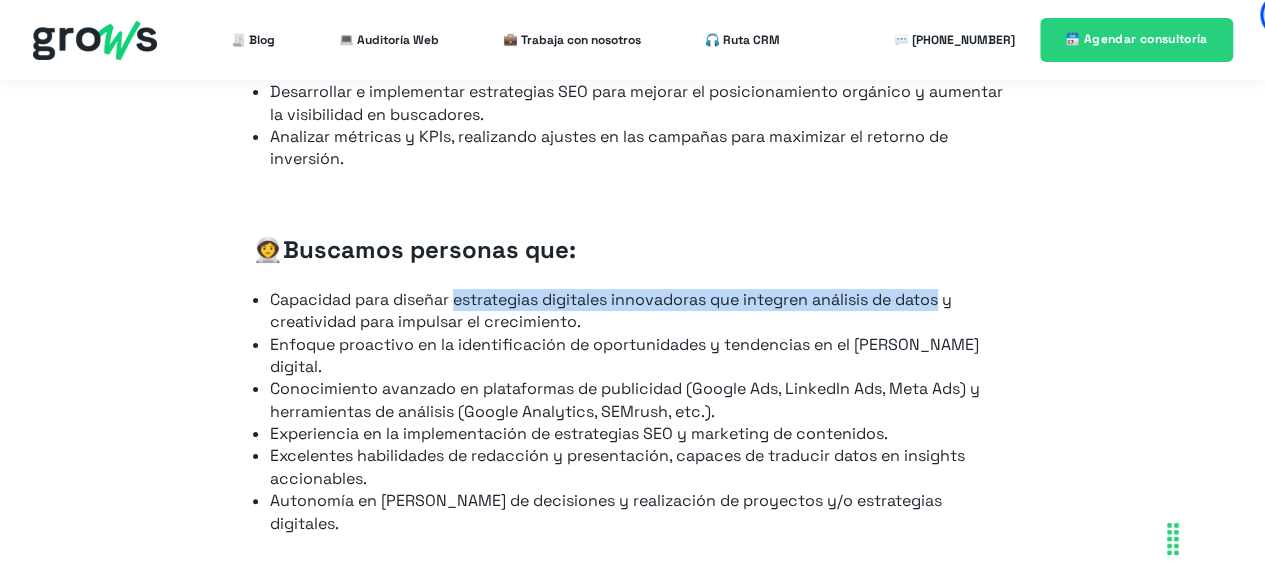 drag, startPoint x: 950, startPoint y: 281, endPoint x: 458, endPoint y: 269, distance: 492.14633 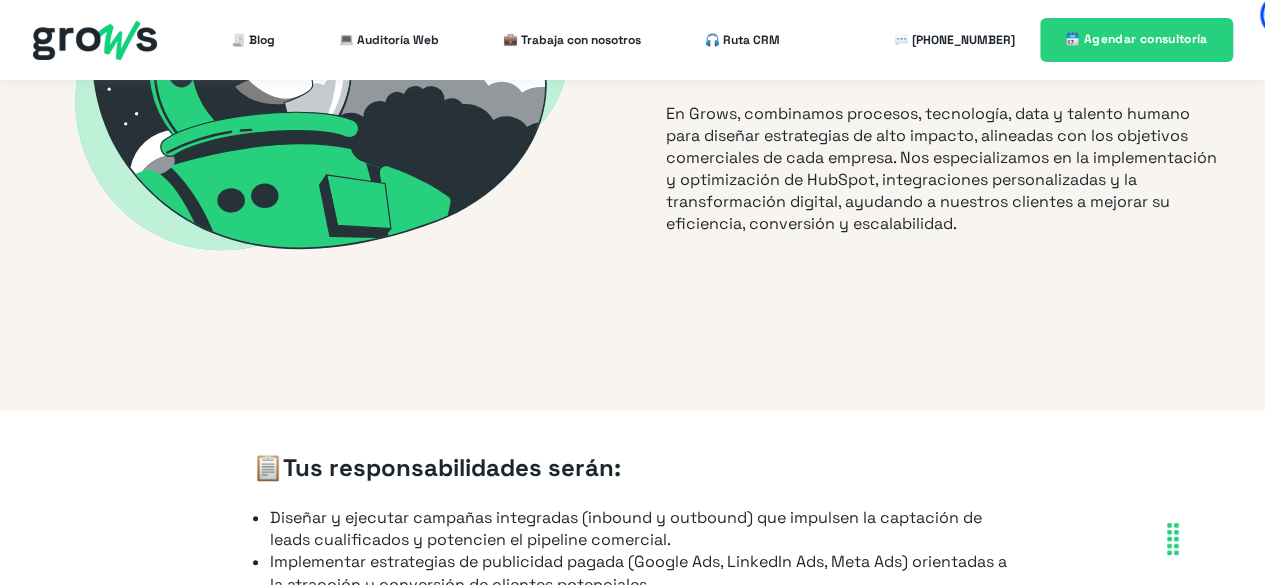 scroll, scrollTop: 500, scrollLeft: 0, axis: vertical 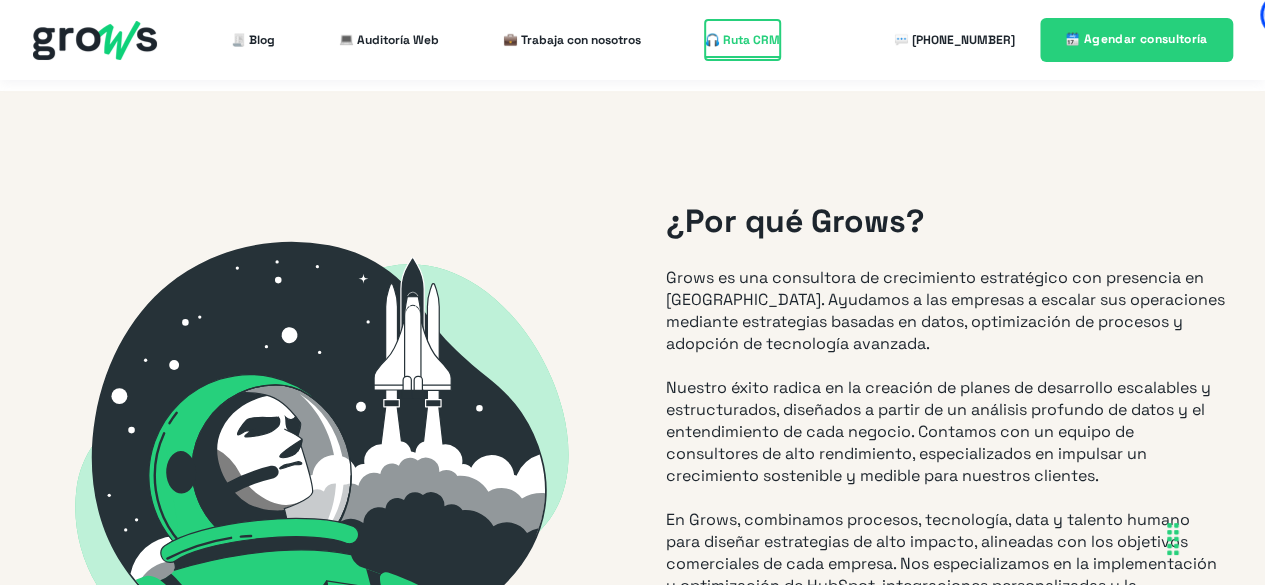 click on "🎧 Ruta CRM" at bounding box center (742, 40) 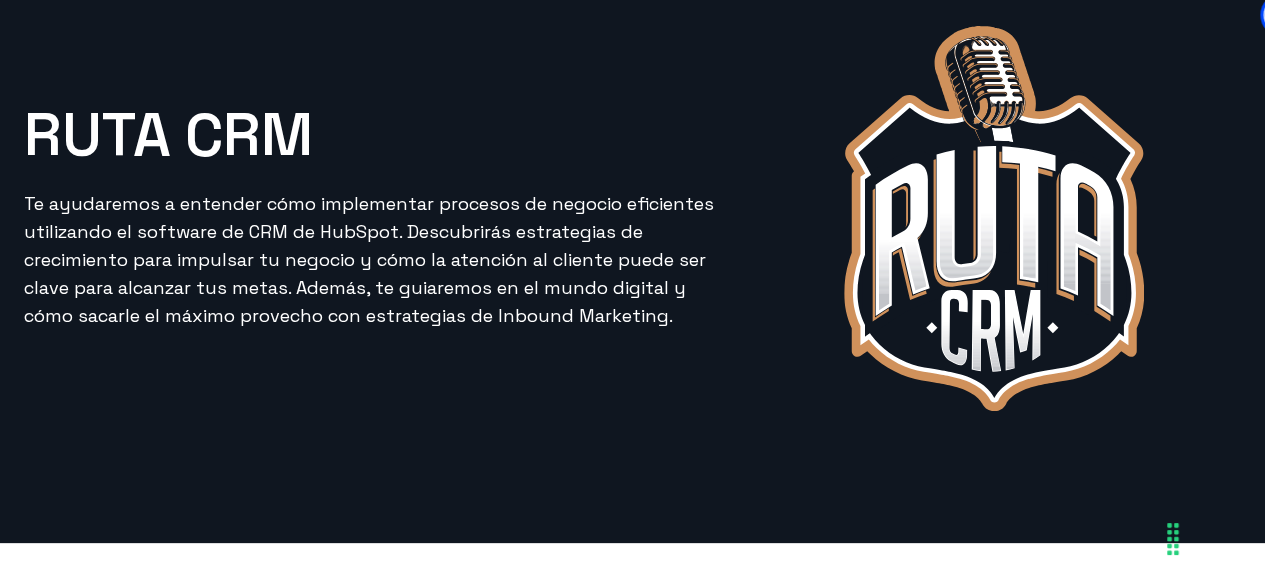 scroll, scrollTop: 200, scrollLeft: 0, axis: vertical 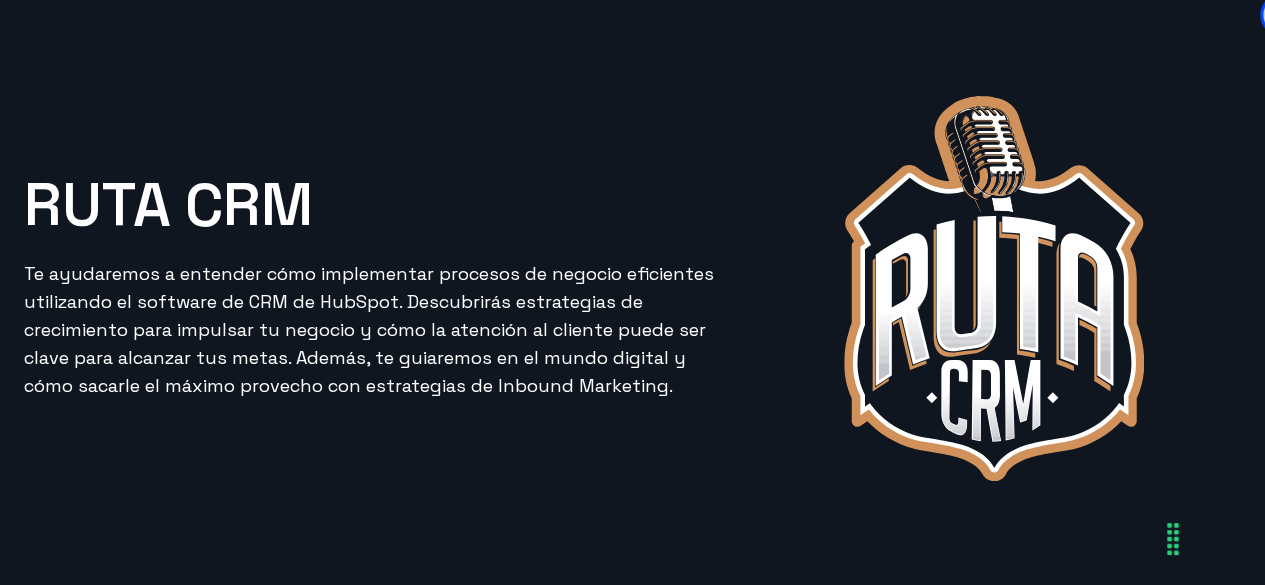 click on "Te ayudaremos a entender cómo implementar procesos de negocio eficientes utilizando el software de CRM de HubSpot. Descubrirás estrategias de crecimiento para impulsar tu negocio y cómo la atención al cliente puede ser clave para alcanzar tus metas. Además, te guiaremos en el mundo digital y cómo sacarle el máximo provecho con estrategias de Inbound Marketing." at bounding box center [374, 330] 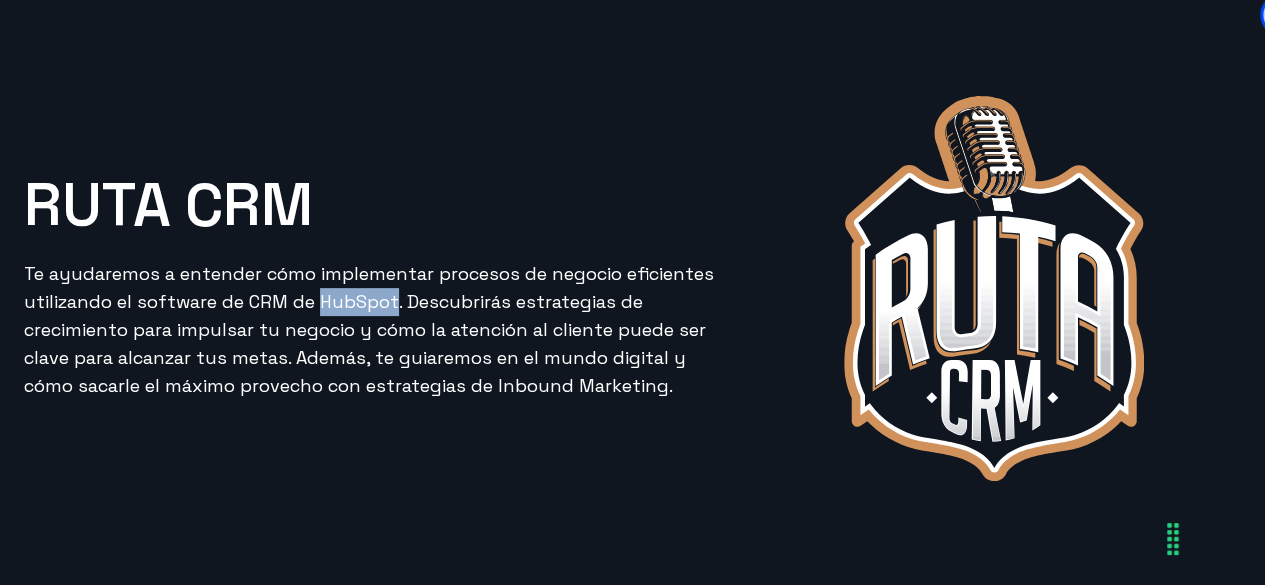 click on "Te ayudaremos a entender cómo implementar procesos de negocio eficientes utilizando el software de CRM de HubSpot. Descubrirás estrategias de crecimiento para impulsar tu negocio y cómo la atención al cliente puede ser clave para alcanzar tus metas. Además, te guiaremos en el mundo digital y cómo sacarle el máximo provecho con estrategias de Inbound Marketing." at bounding box center [374, 330] 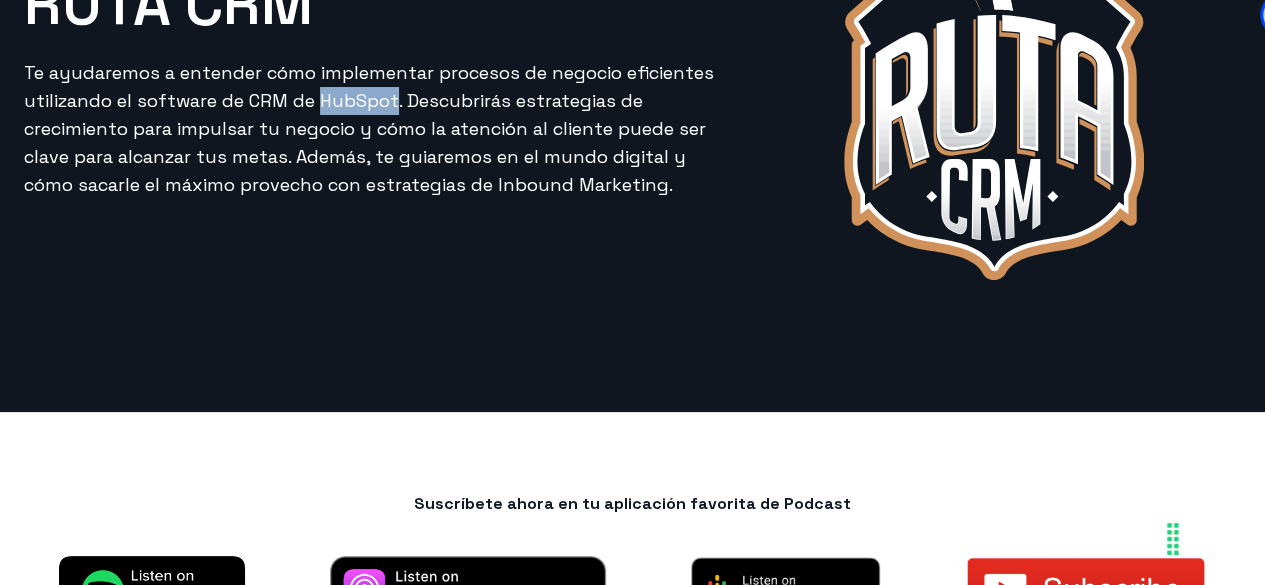 scroll, scrollTop: 600, scrollLeft: 0, axis: vertical 